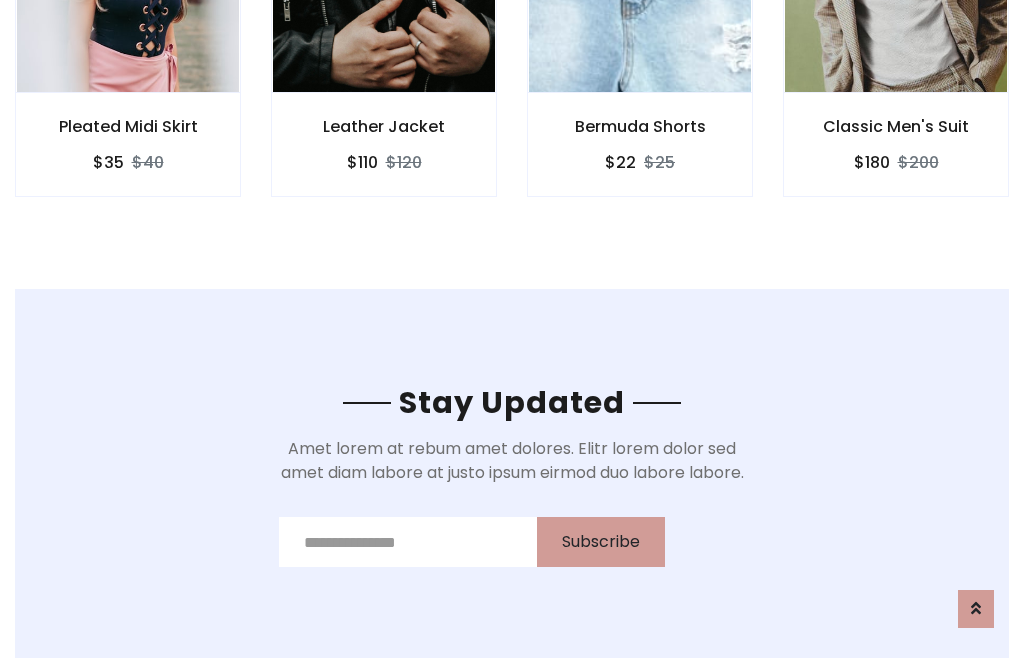 scroll, scrollTop: 3012, scrollLeft: 0, axis: vertical 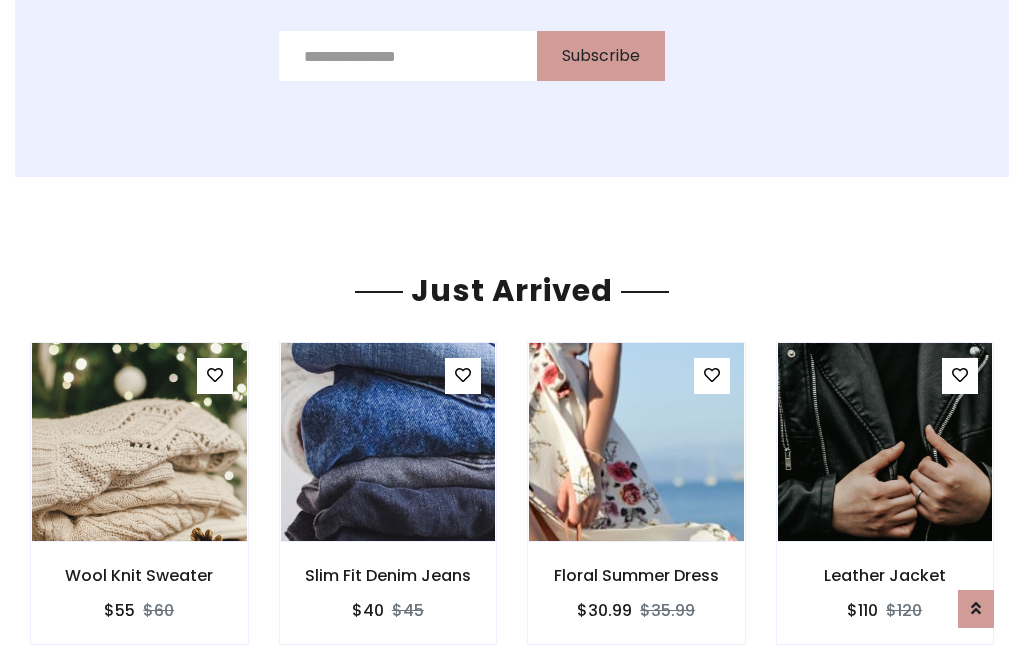 click on "Bermuda Shorts
$22
$25" at bounding box center [640, -428] 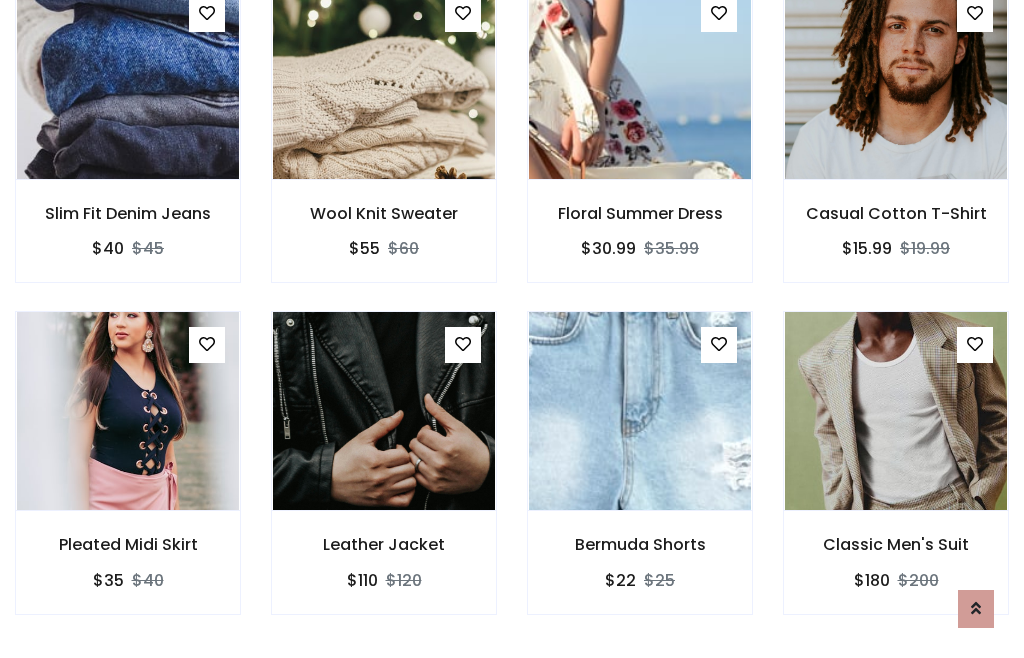 click on "Bermuda Shorts
$22
$25" at bounding box center (640, 476) 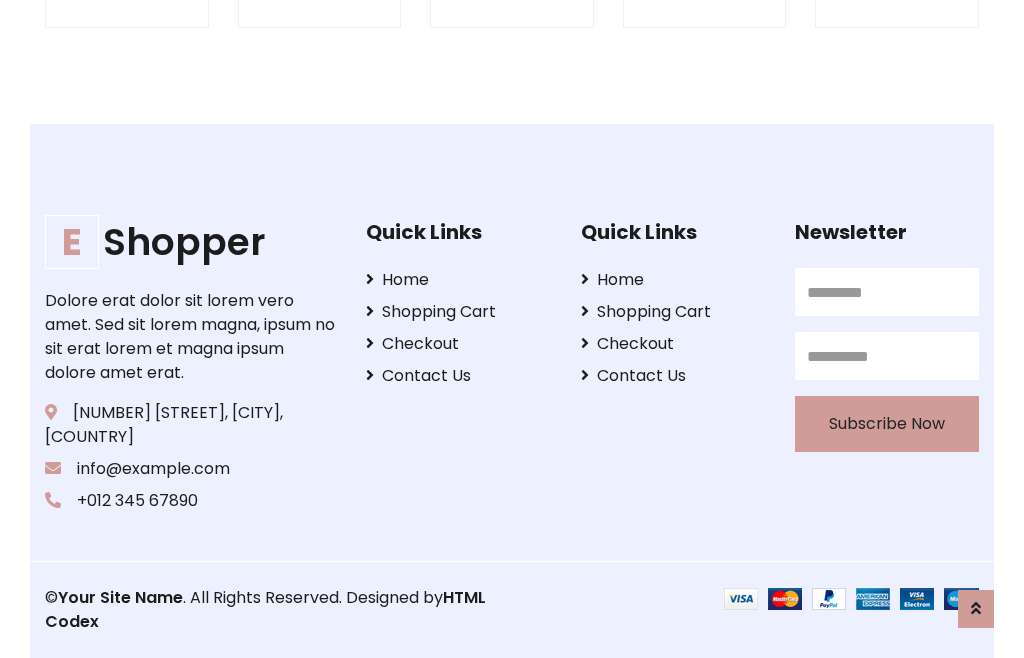 scroll, scrollTop: 3807, scrollLeft: 0, axis: vertical 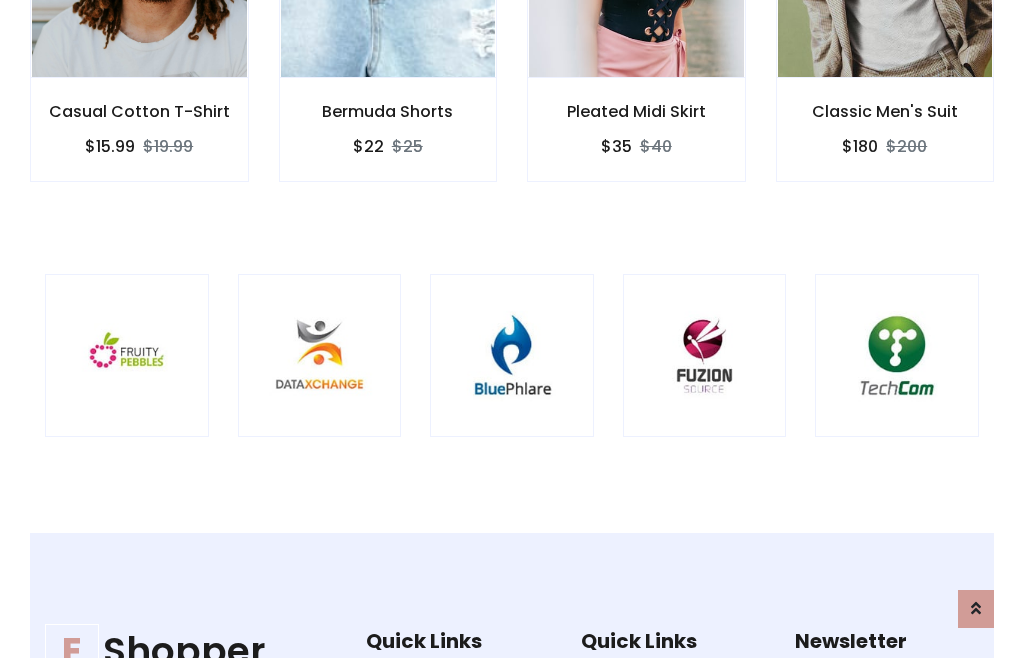 click at bounding box center [512, 356] 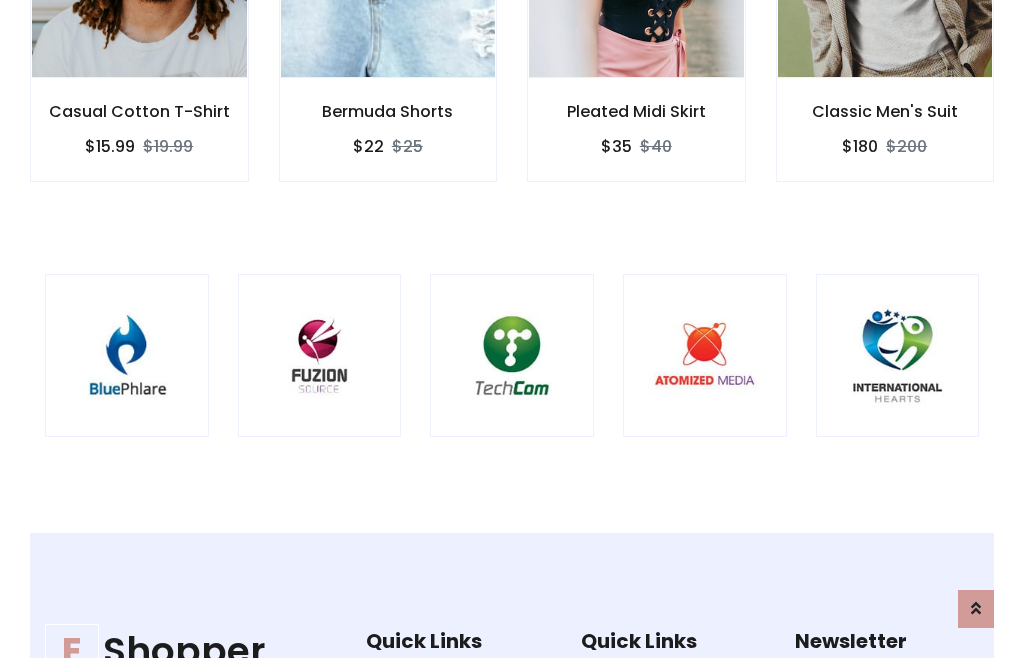 click at bounding box center (512, 356) 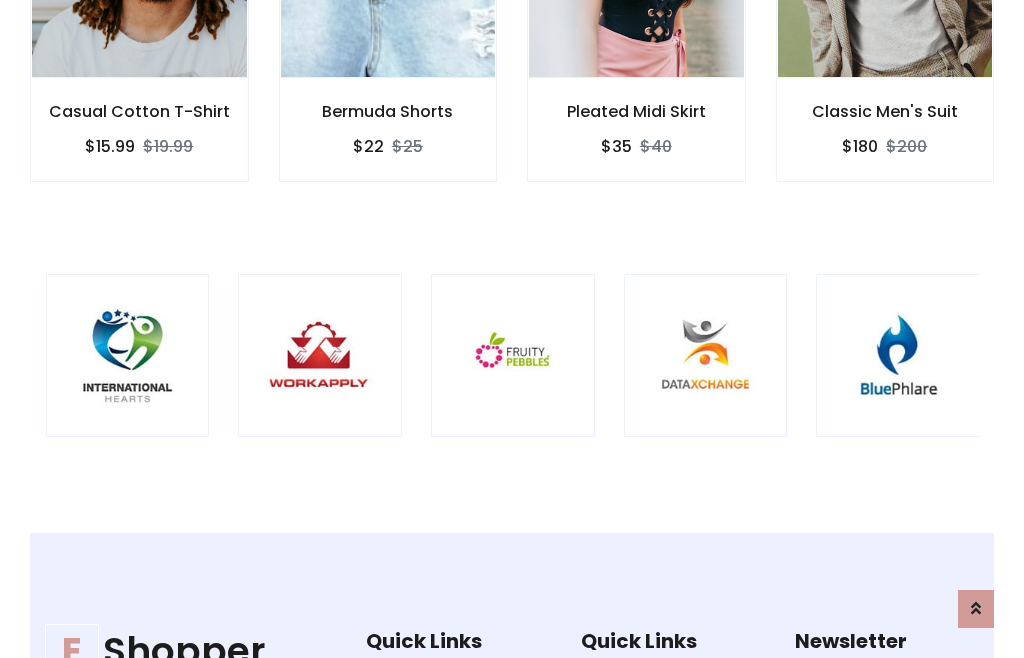 scroll, scrollTop: 0, scrollLeft: 0, axis: both 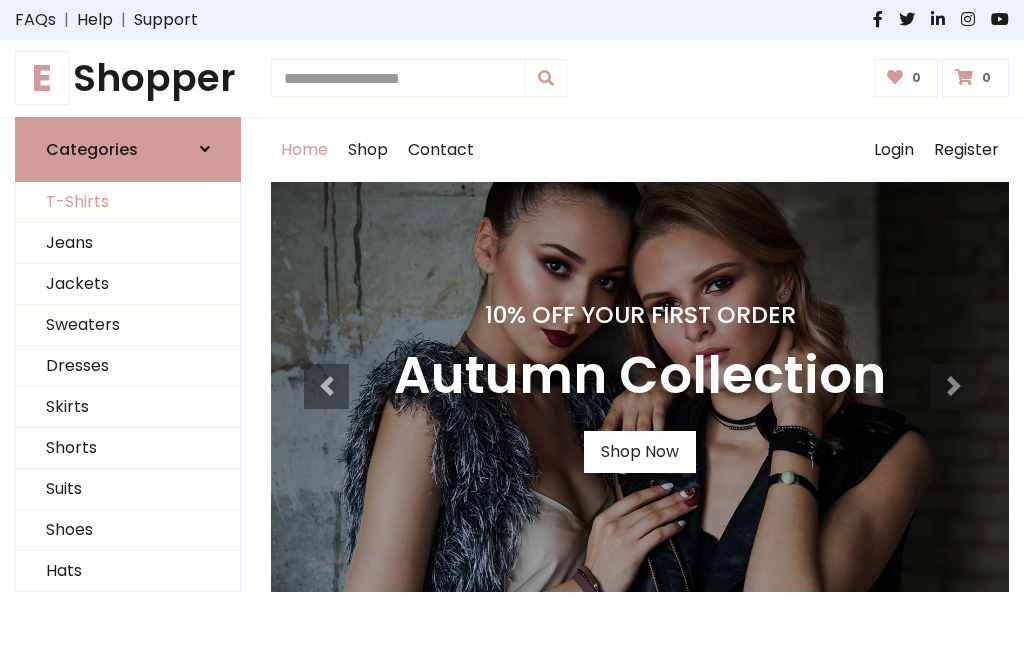click on "T-Shirts" at bounding box center [128, 202] 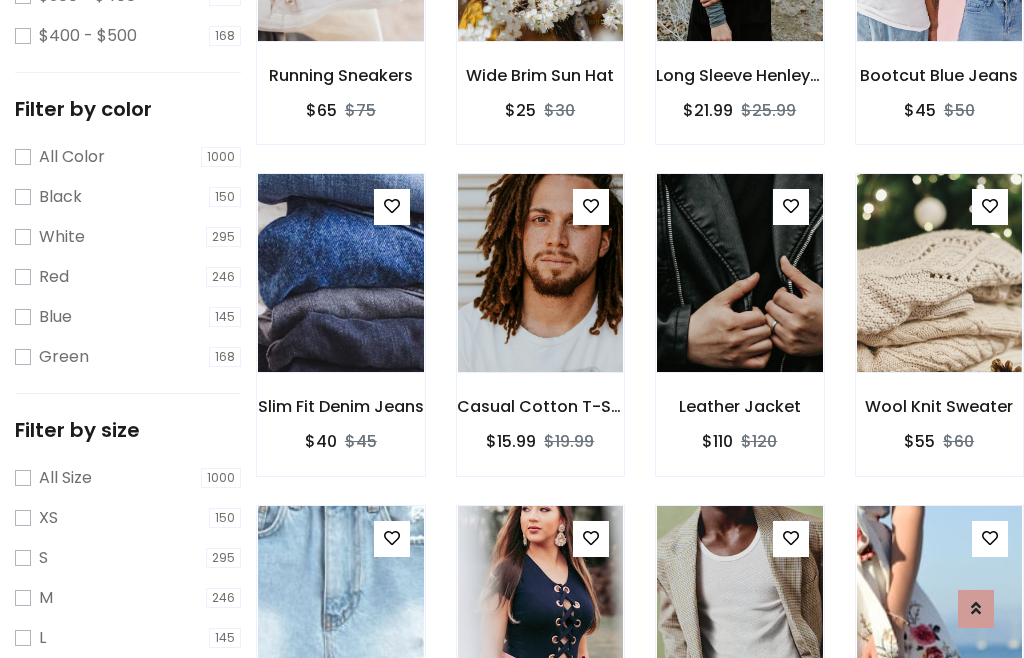 scroll, scrollTop: 185, scrollLeft: 0, axis: vertical 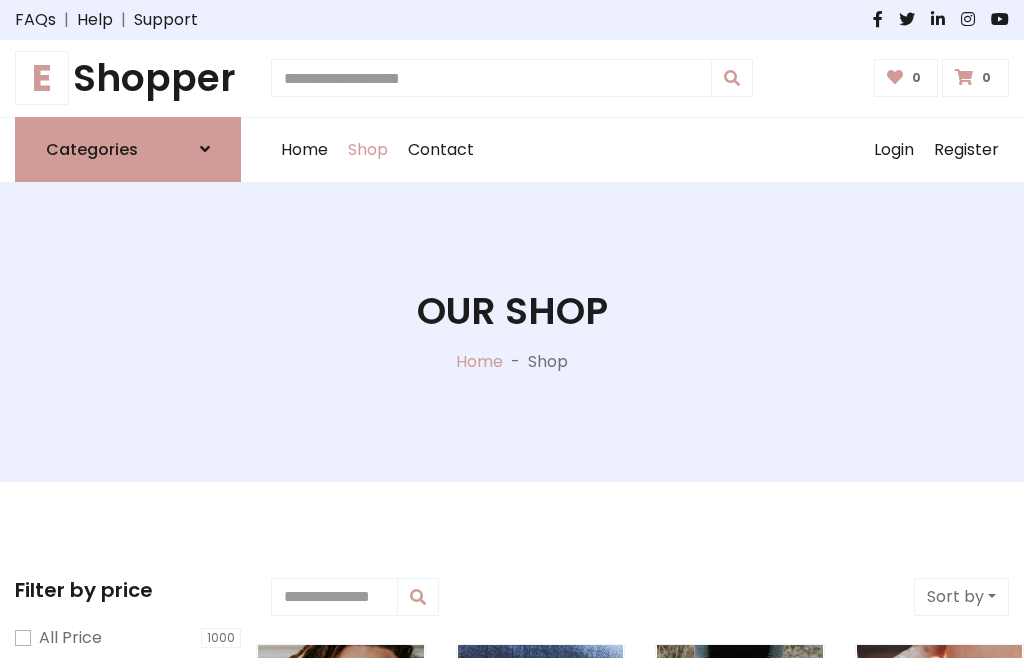 click on "E Shopper" at bounding box center [128, 78] 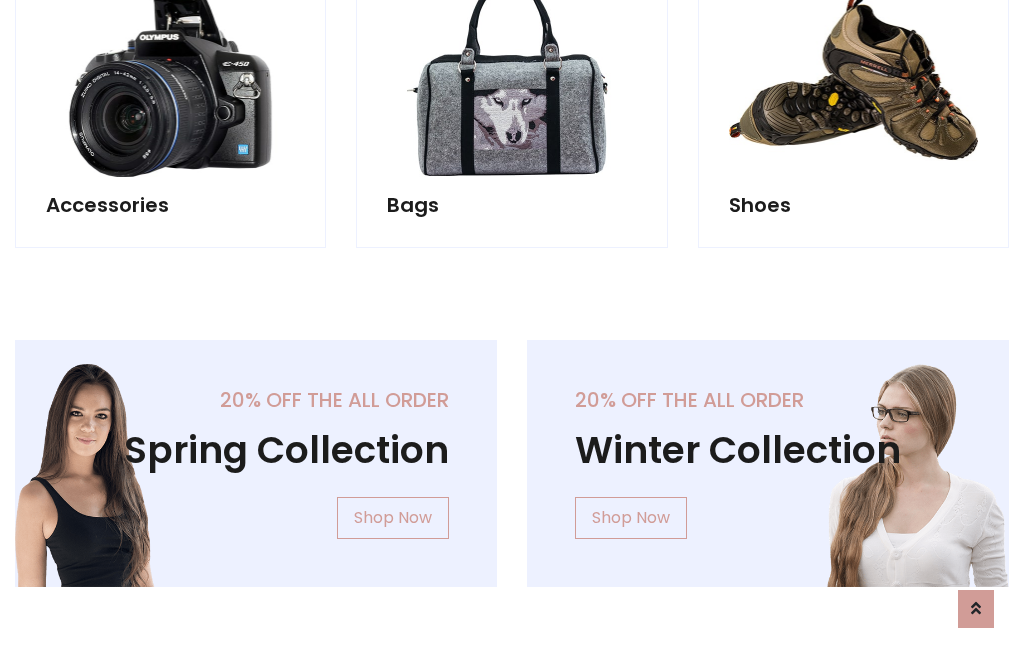 scroll, scrollTop: 1943, scrollLeft: 0, axis: vertical 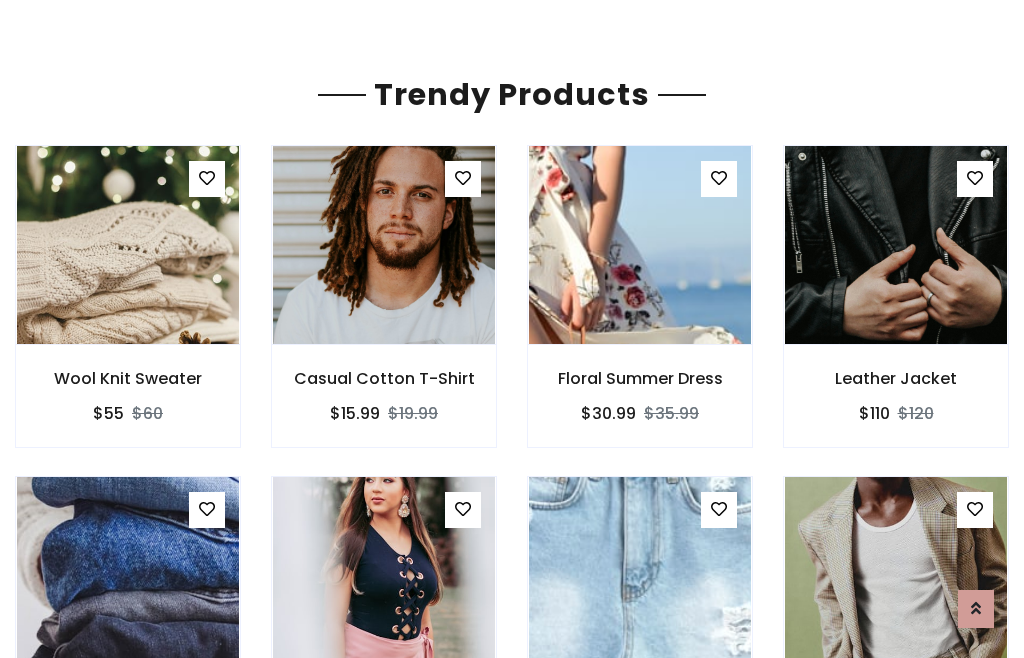 click on "Shop" at bounding box center (368, -1793) 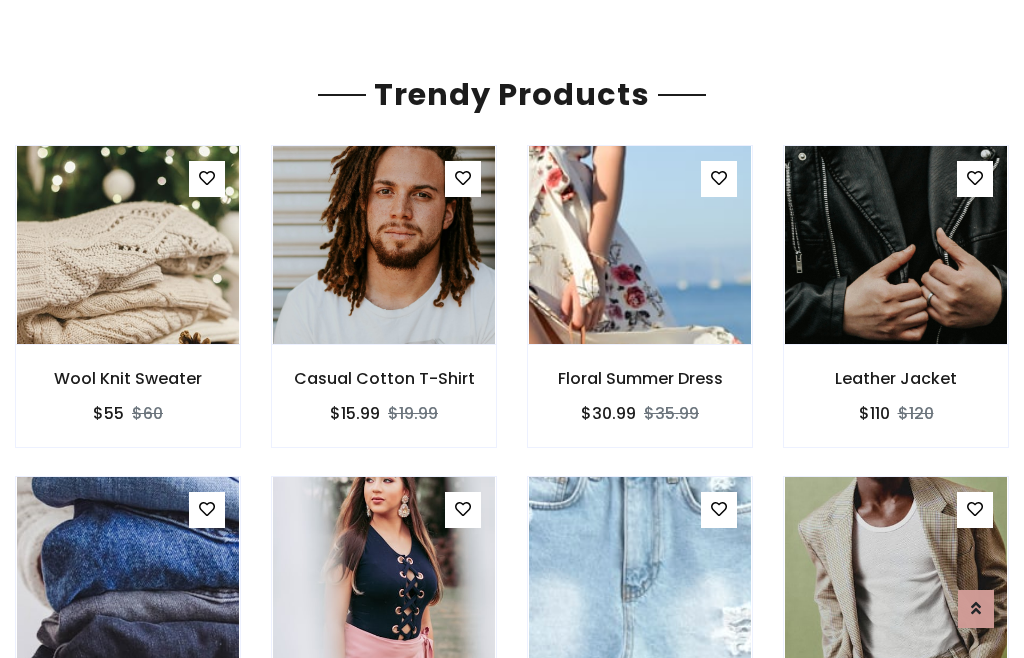 scroll, scrollTop: 0, scrollLeft: 0, axis: both 